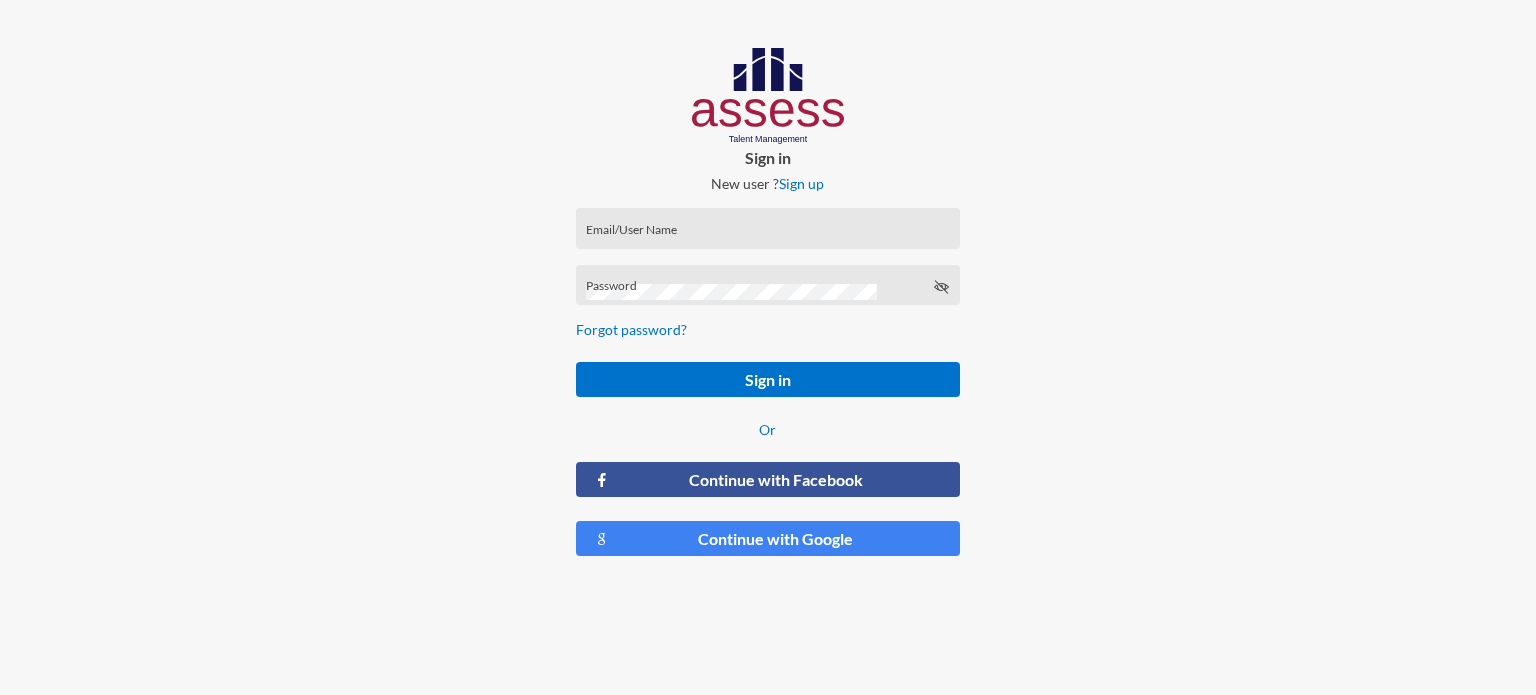 scroll, scrollTop: 0, scrollLeft: 0, axis: both 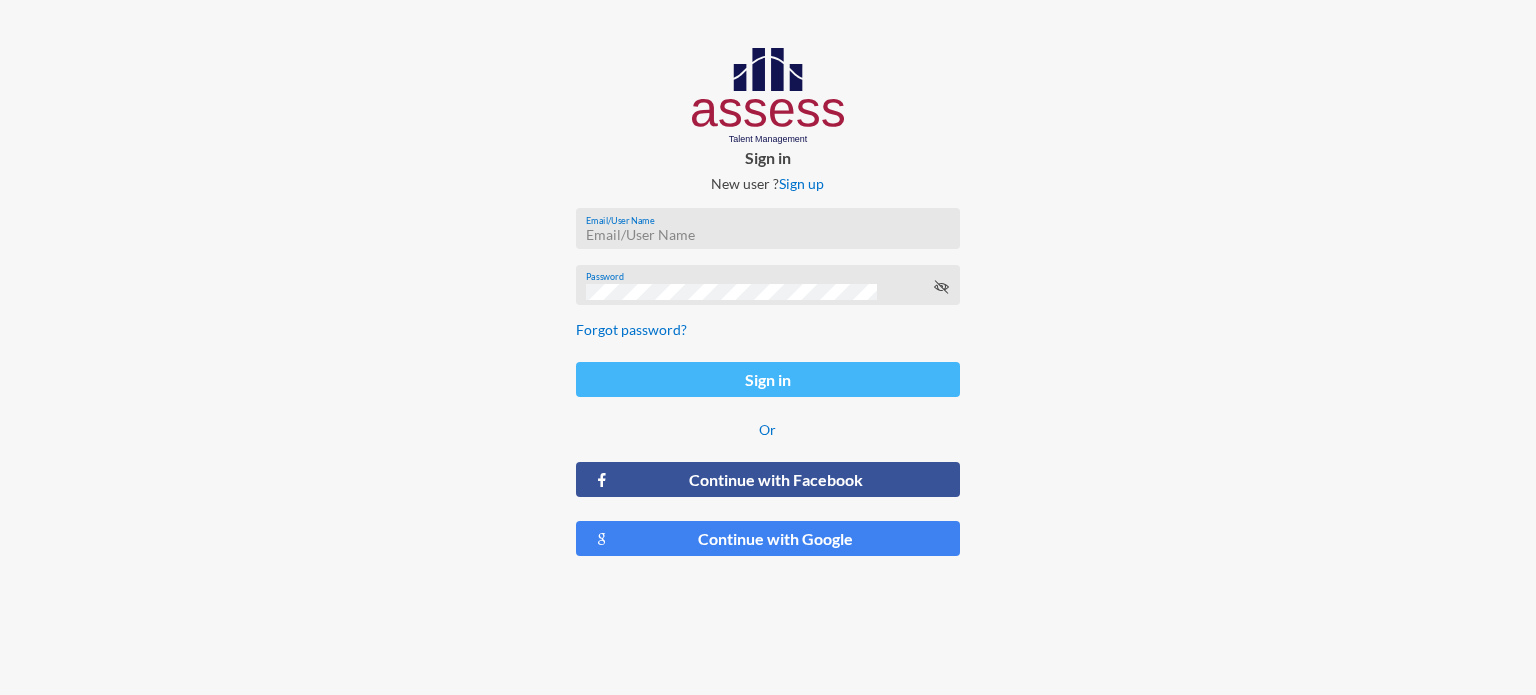 type on "[EMAIL]" 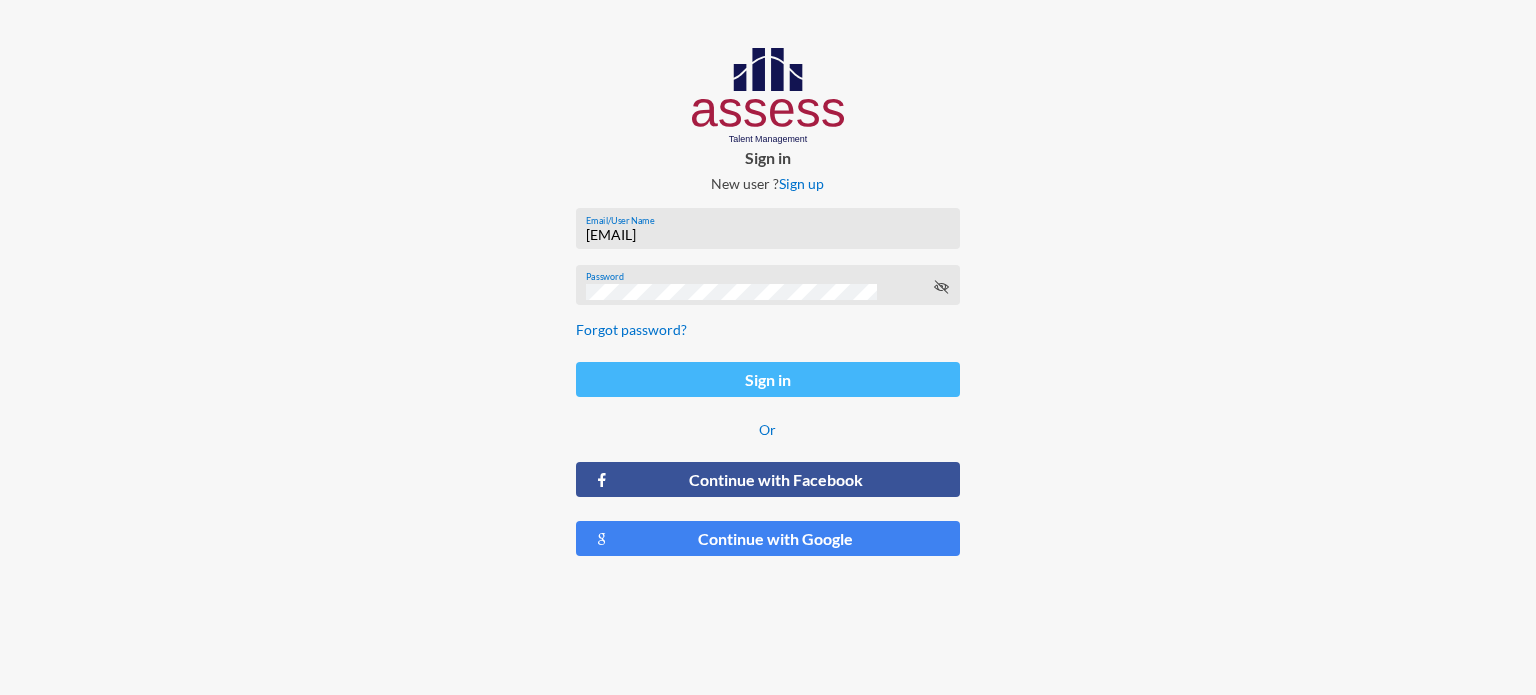 click on "Sign in" 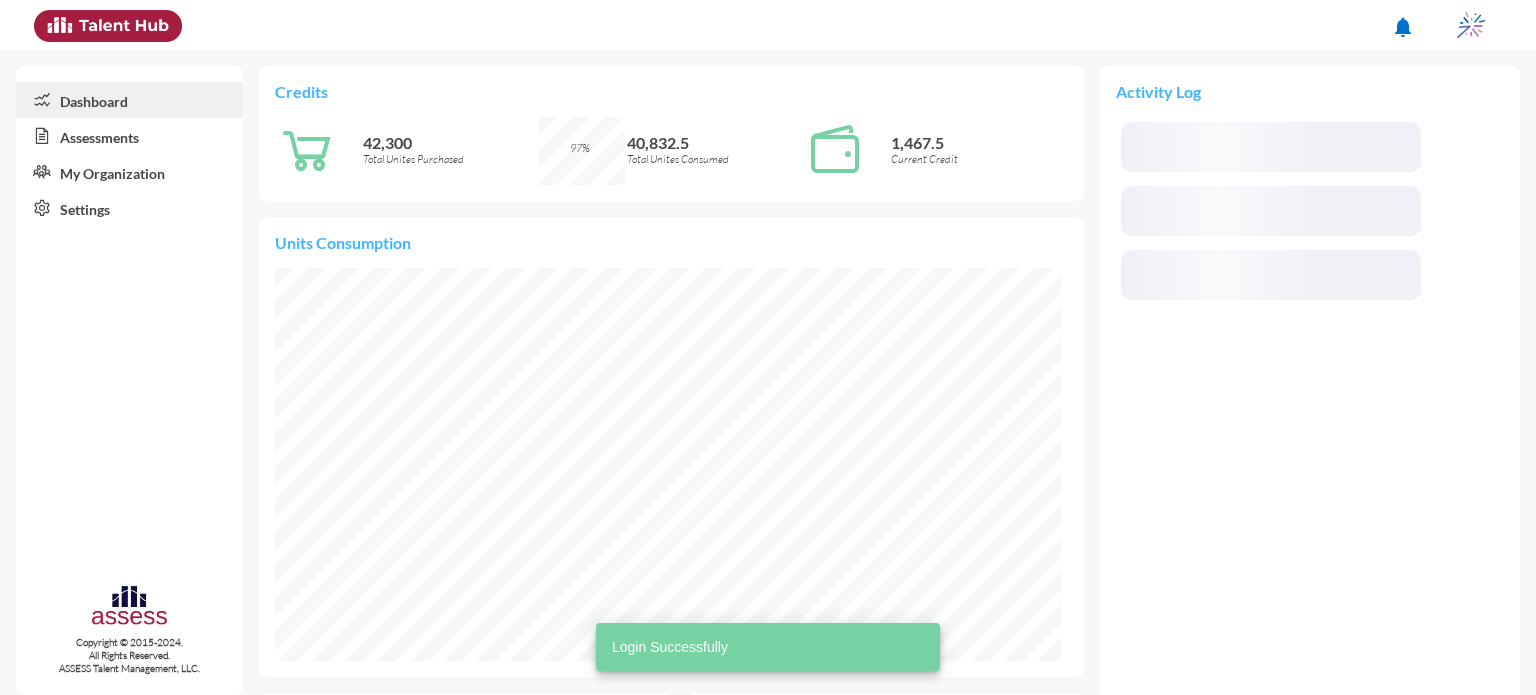 scroll, scrollTop: 999932, scrollLeft: 999912, axis: both 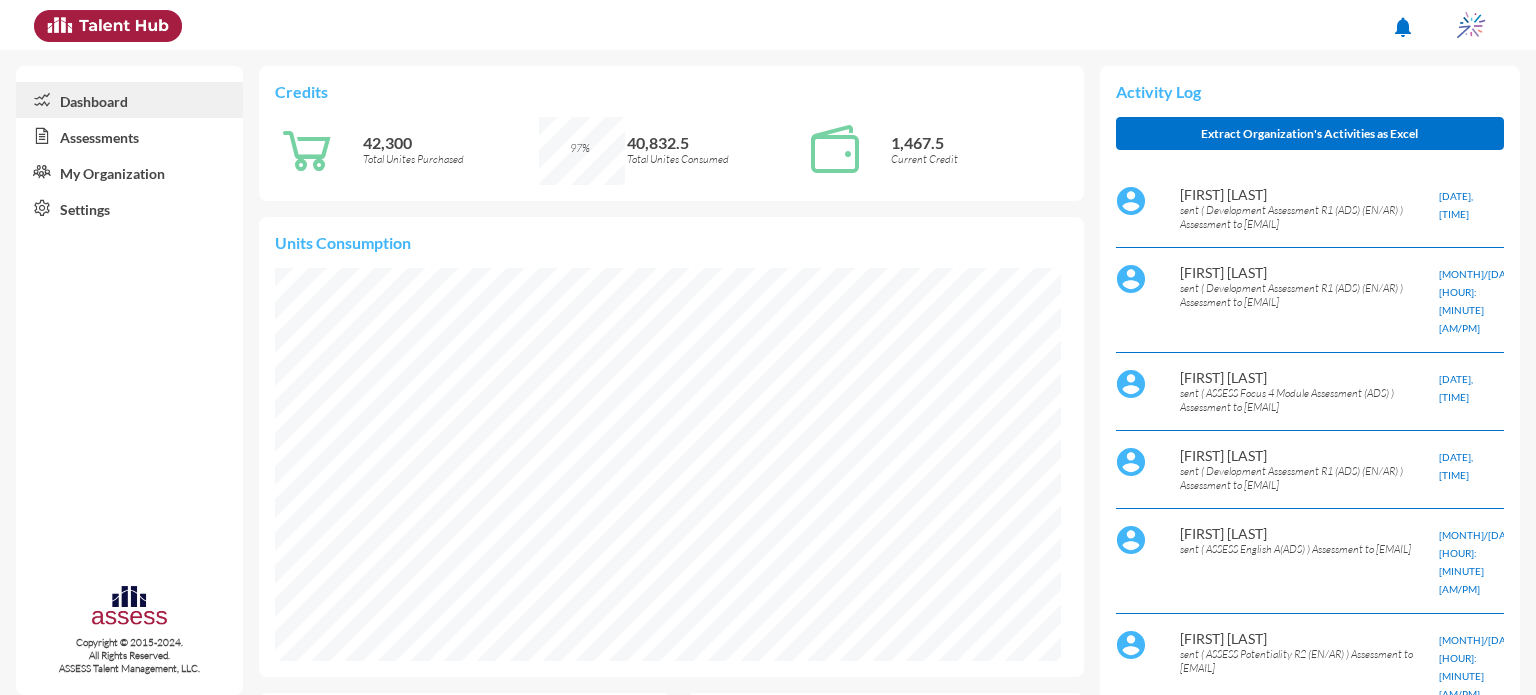 click on "Assessments" 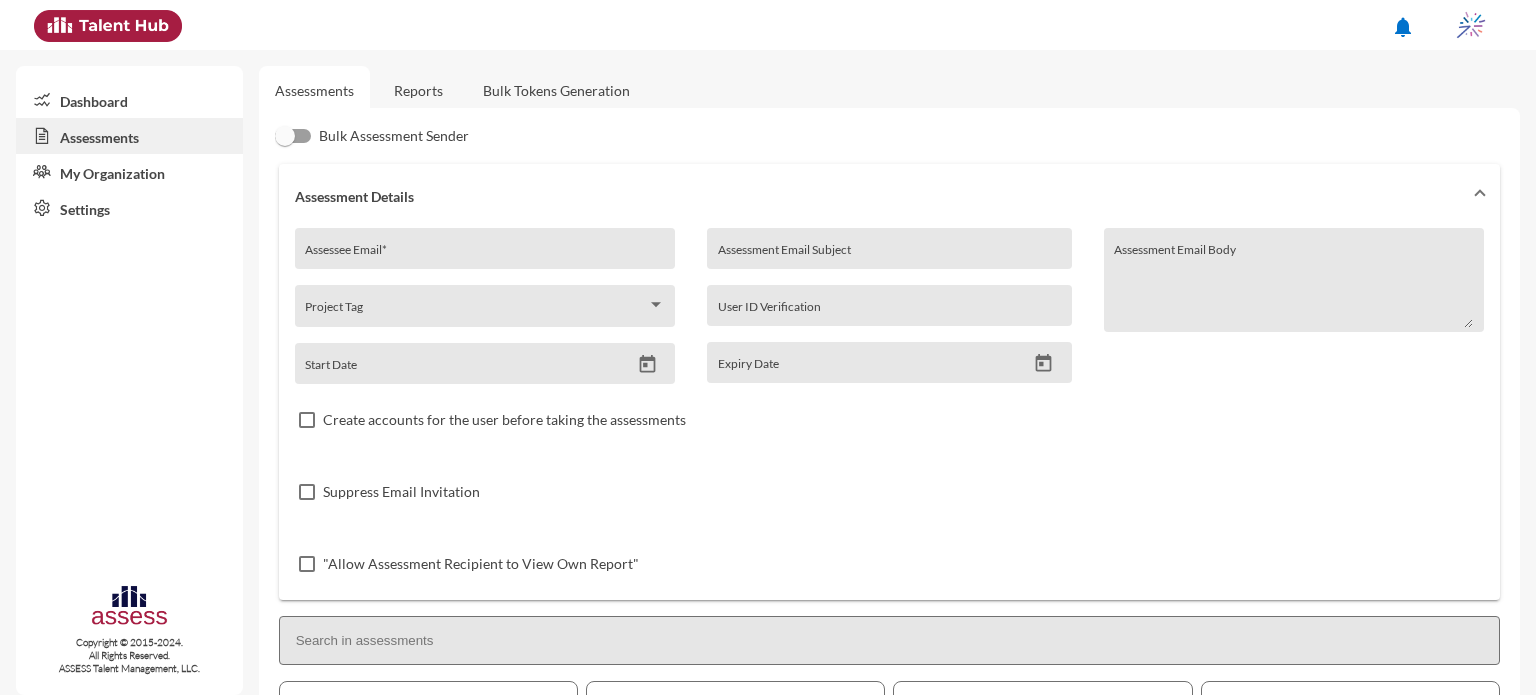 click on "Reports" 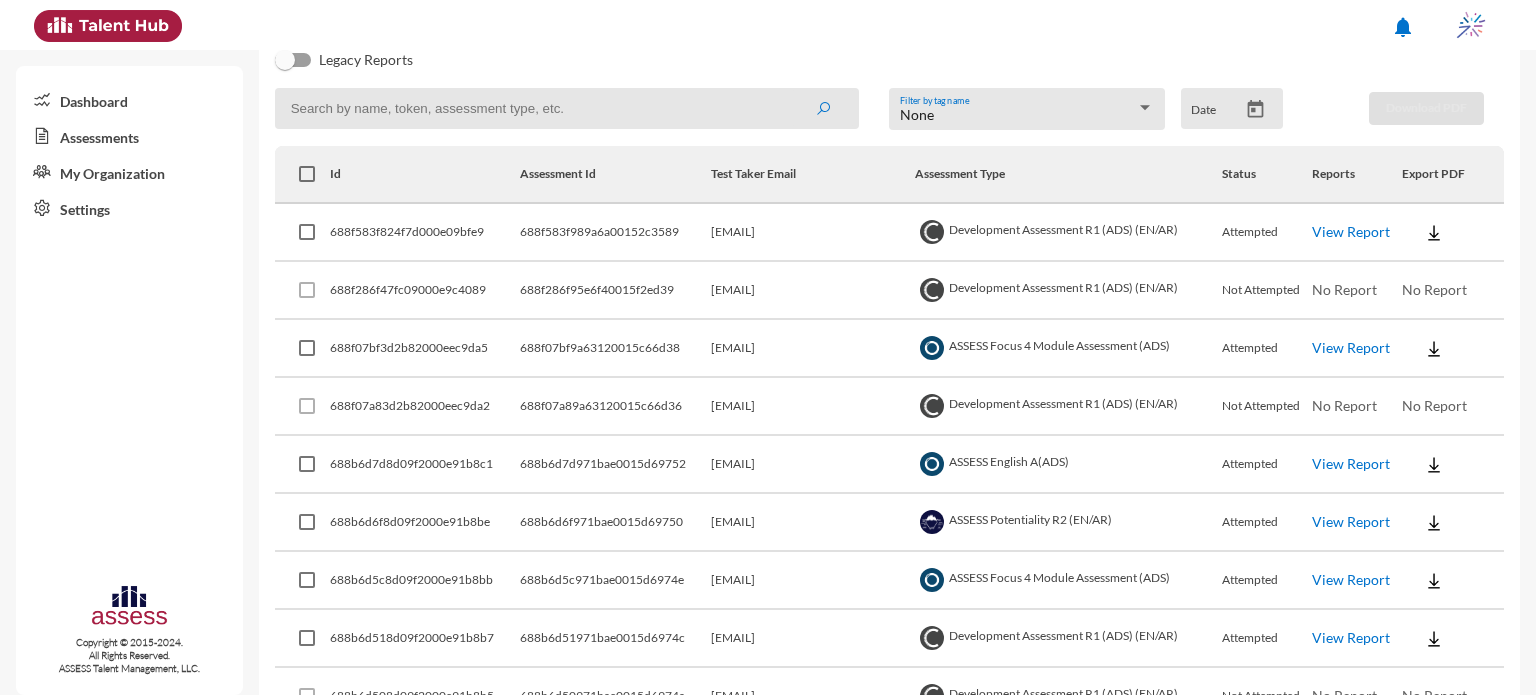 scroll, scrollTop: 248, scrollLeft: 0, axis: vertical 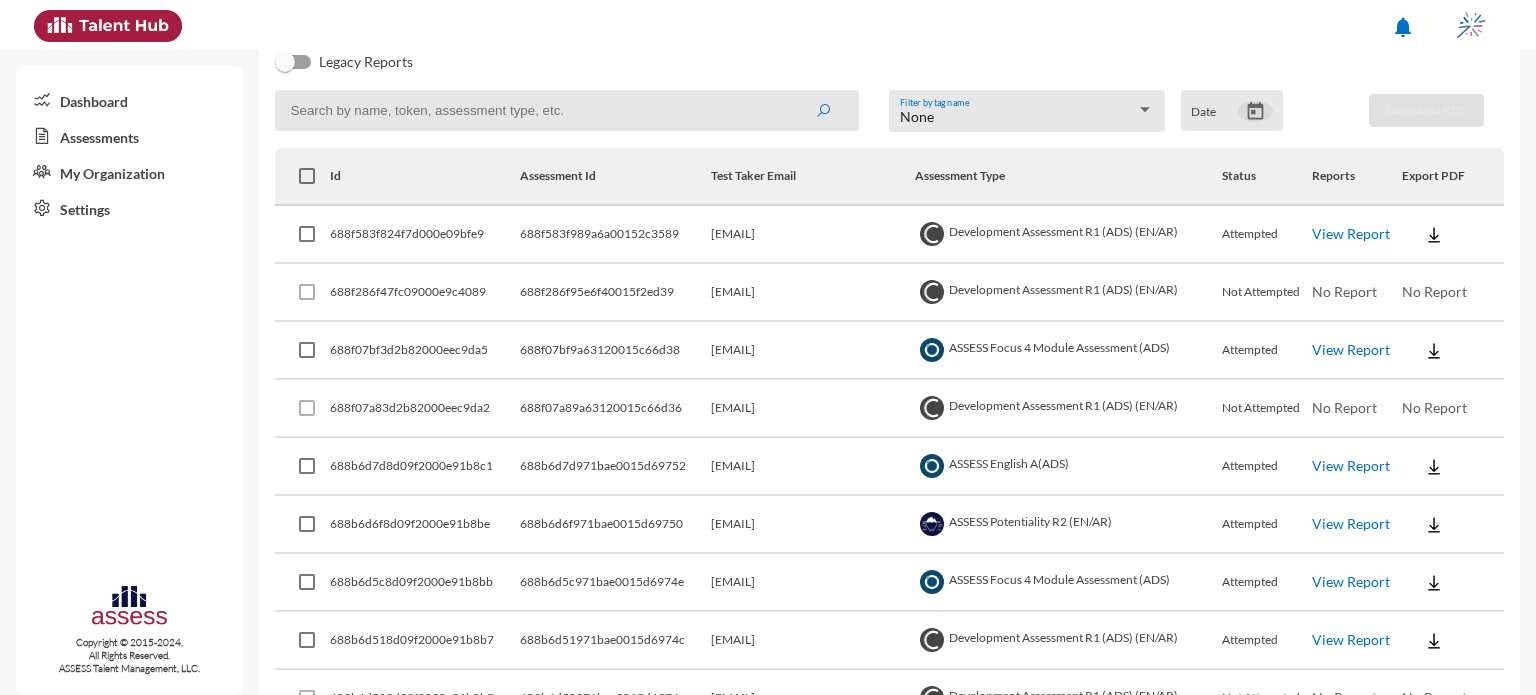 click 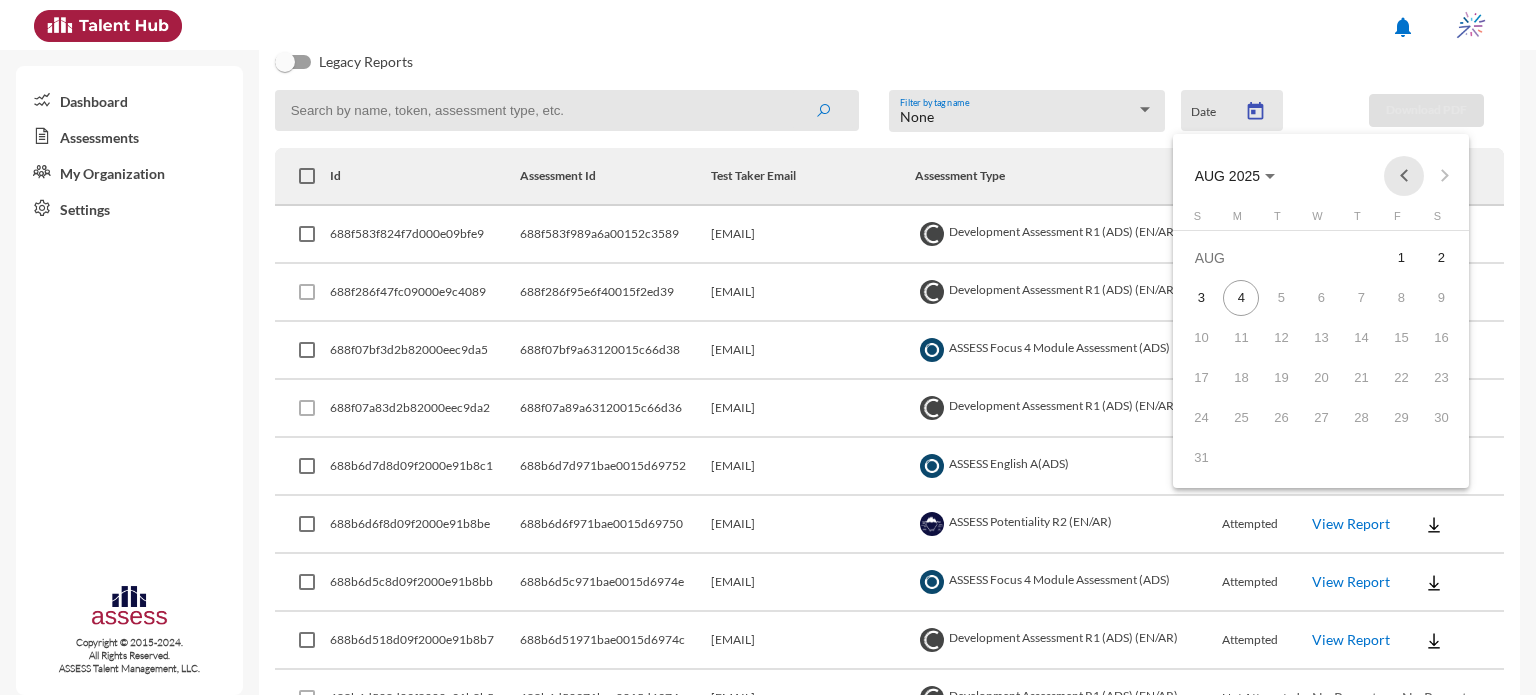 click at bounding box center (1404, 176) 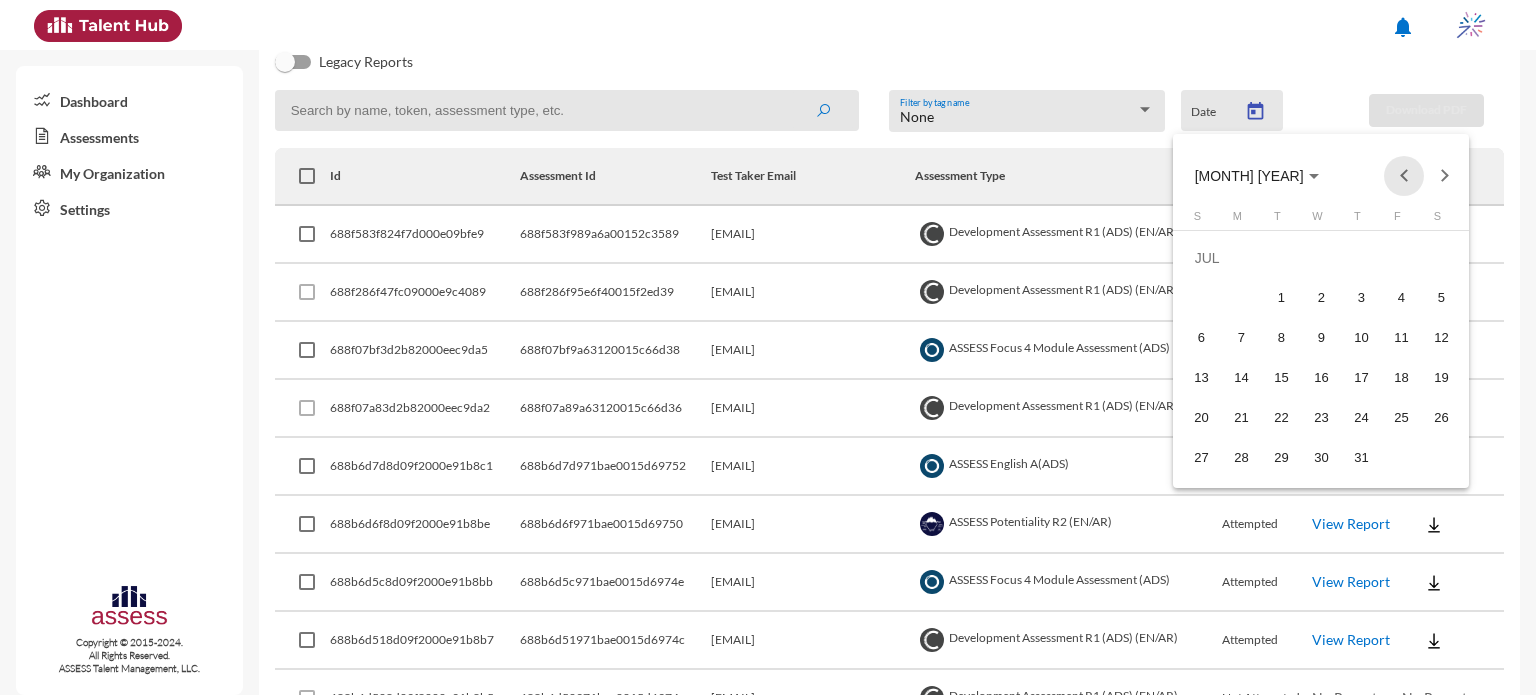 click at bounding box center (1404, 176) 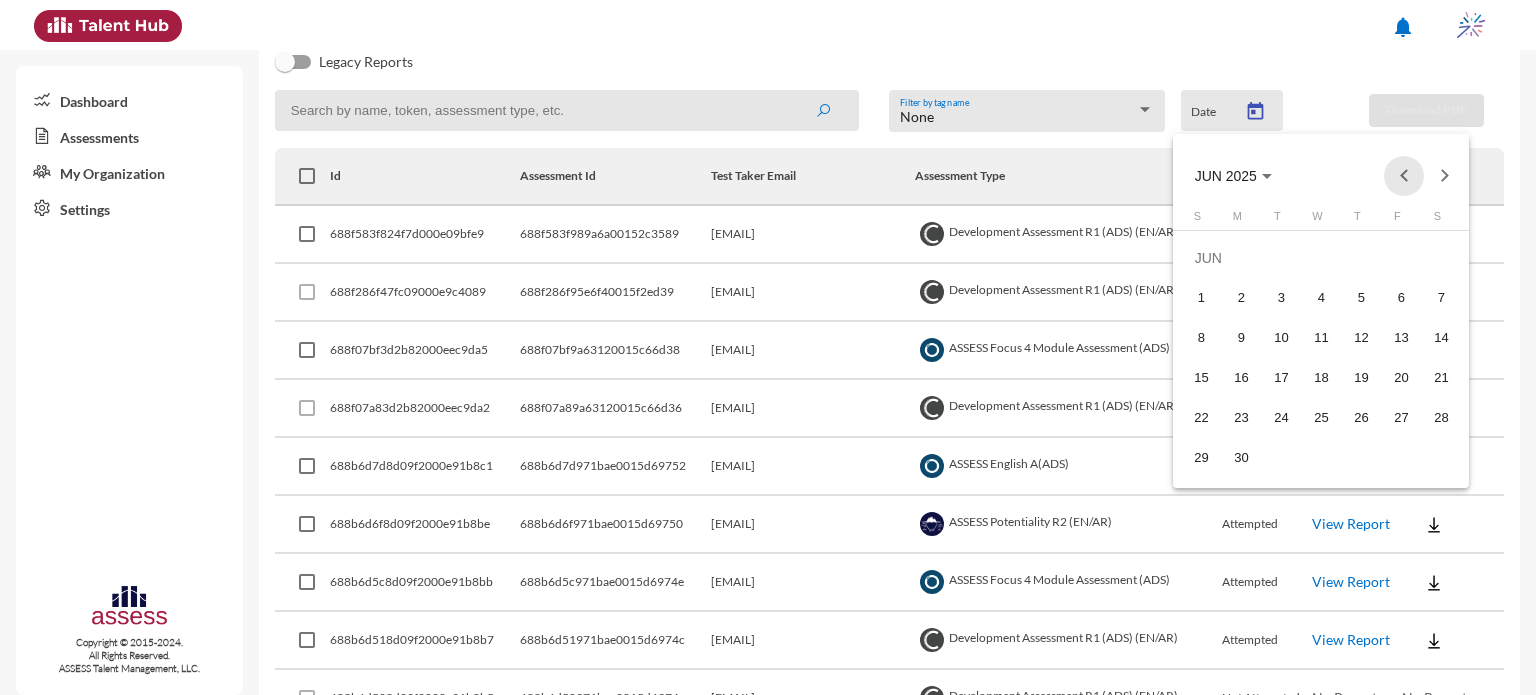 click at bounding box center (1404, 176) 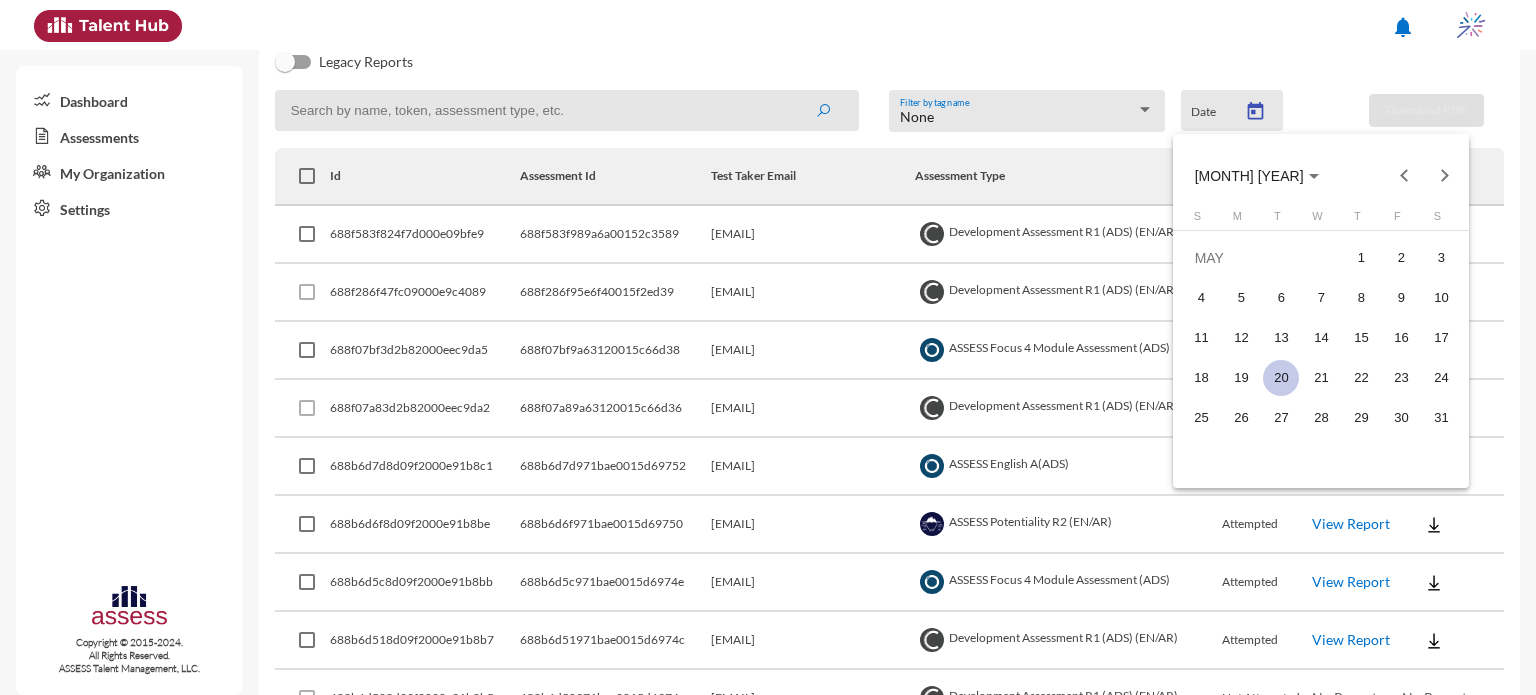 click on "20" at bounding box center (1281, 378) 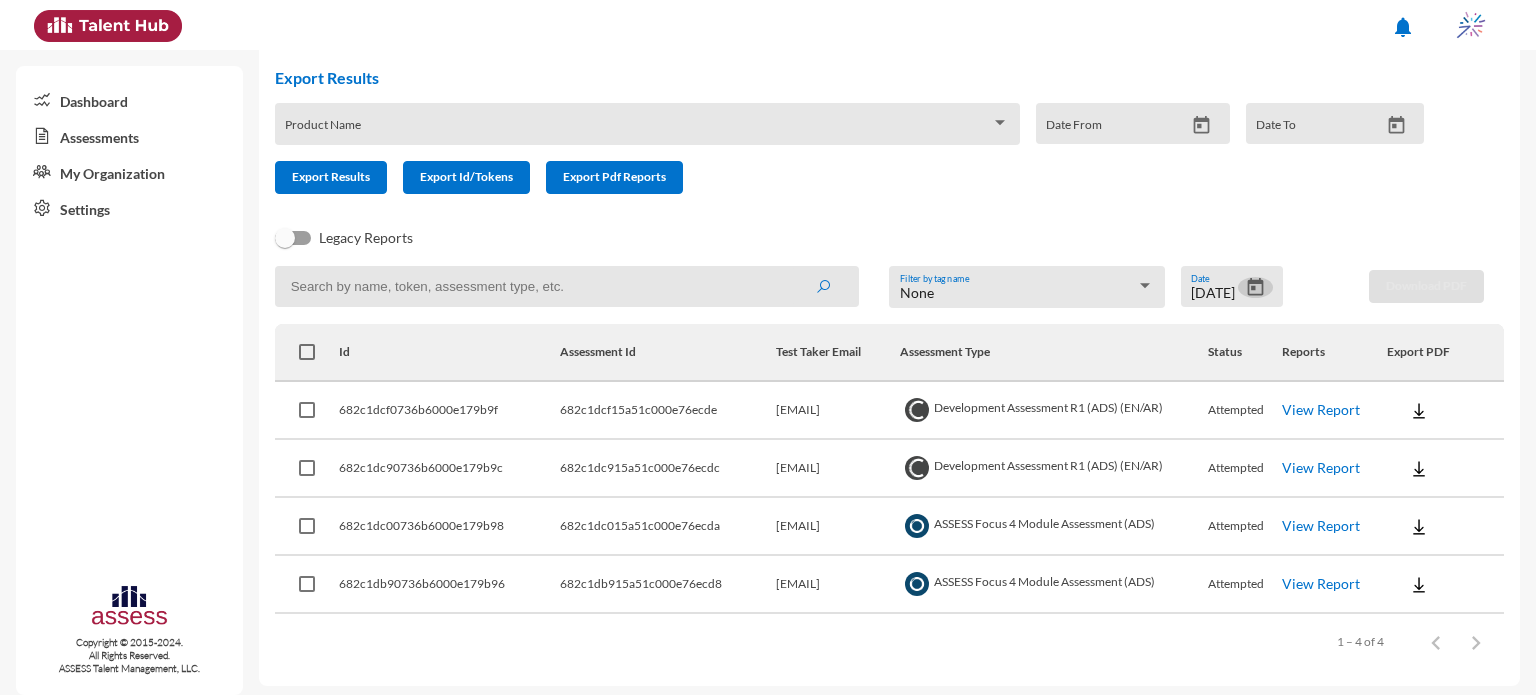 scroll, scrollTop: 78, scrollLeft: 0, axis: vertical 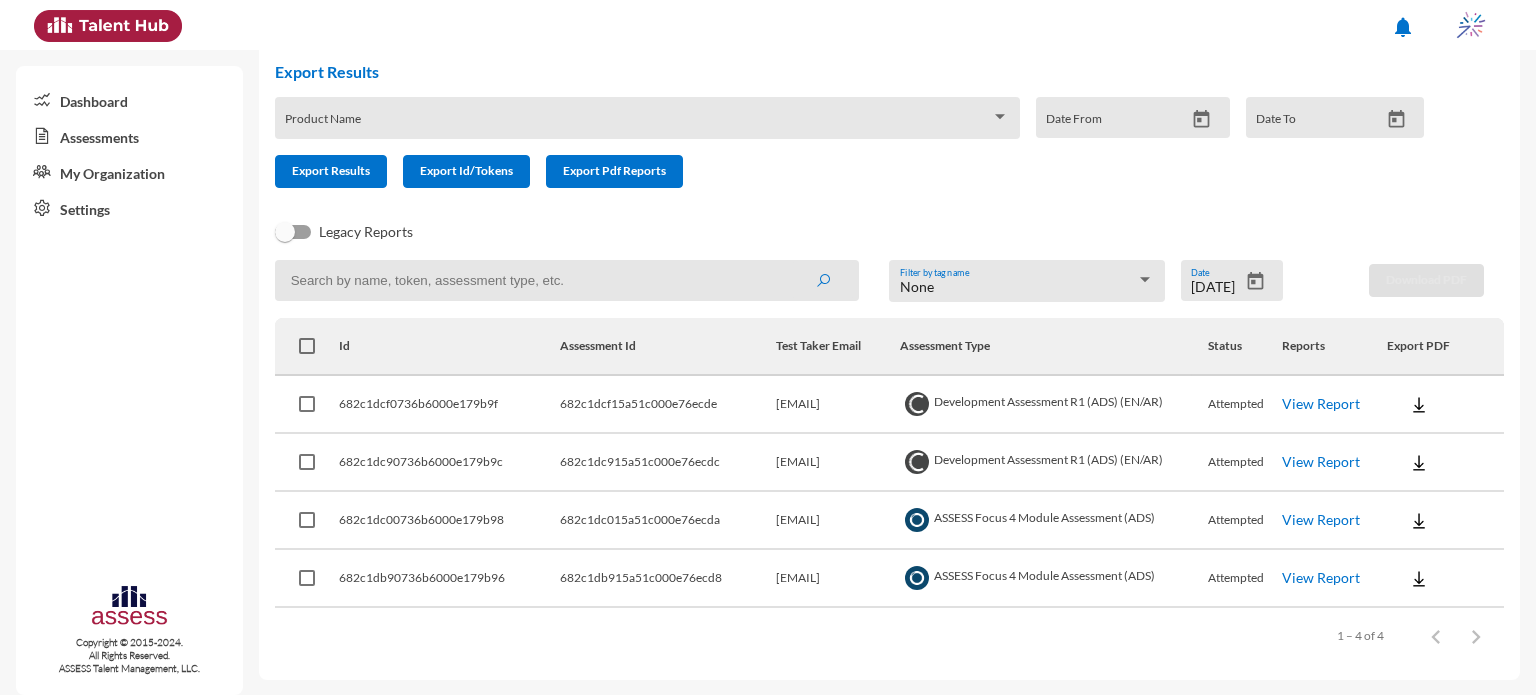 click on "View Report" 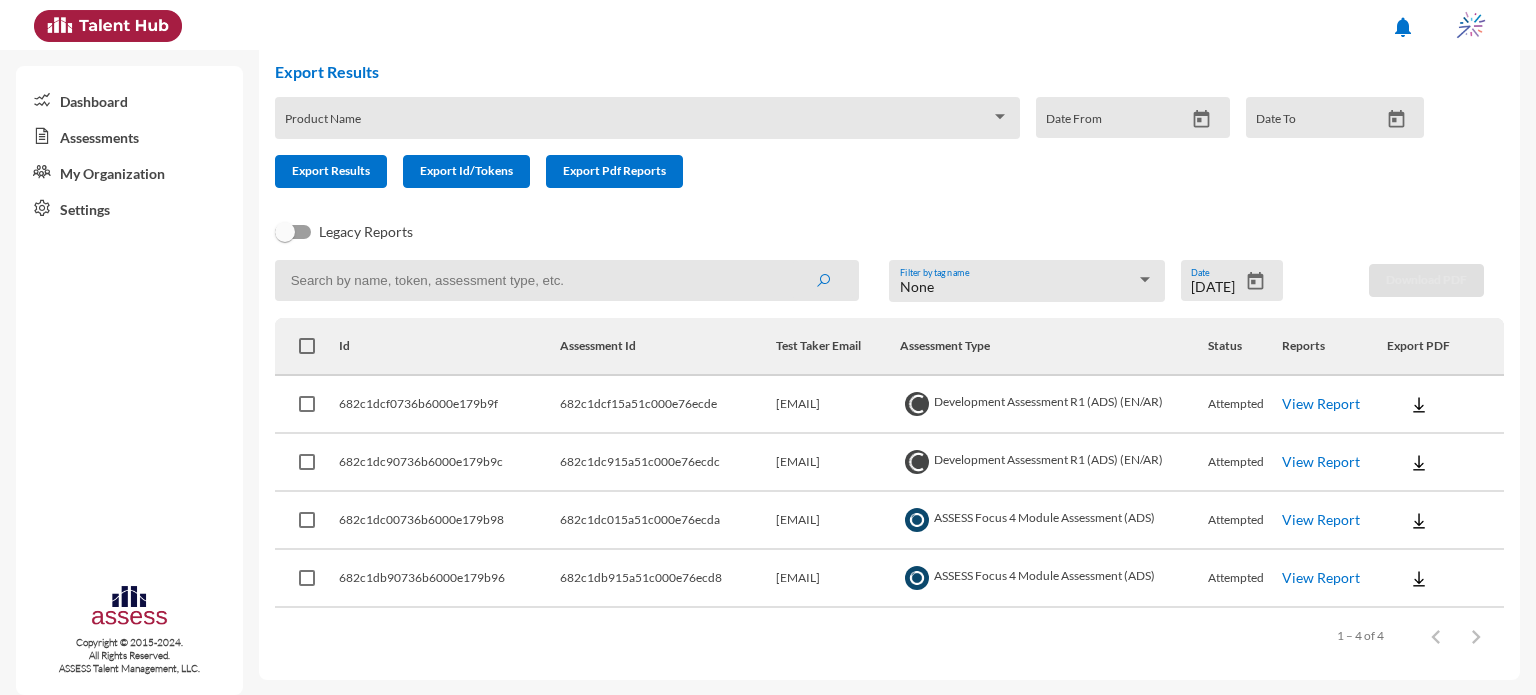 click on "View Report" 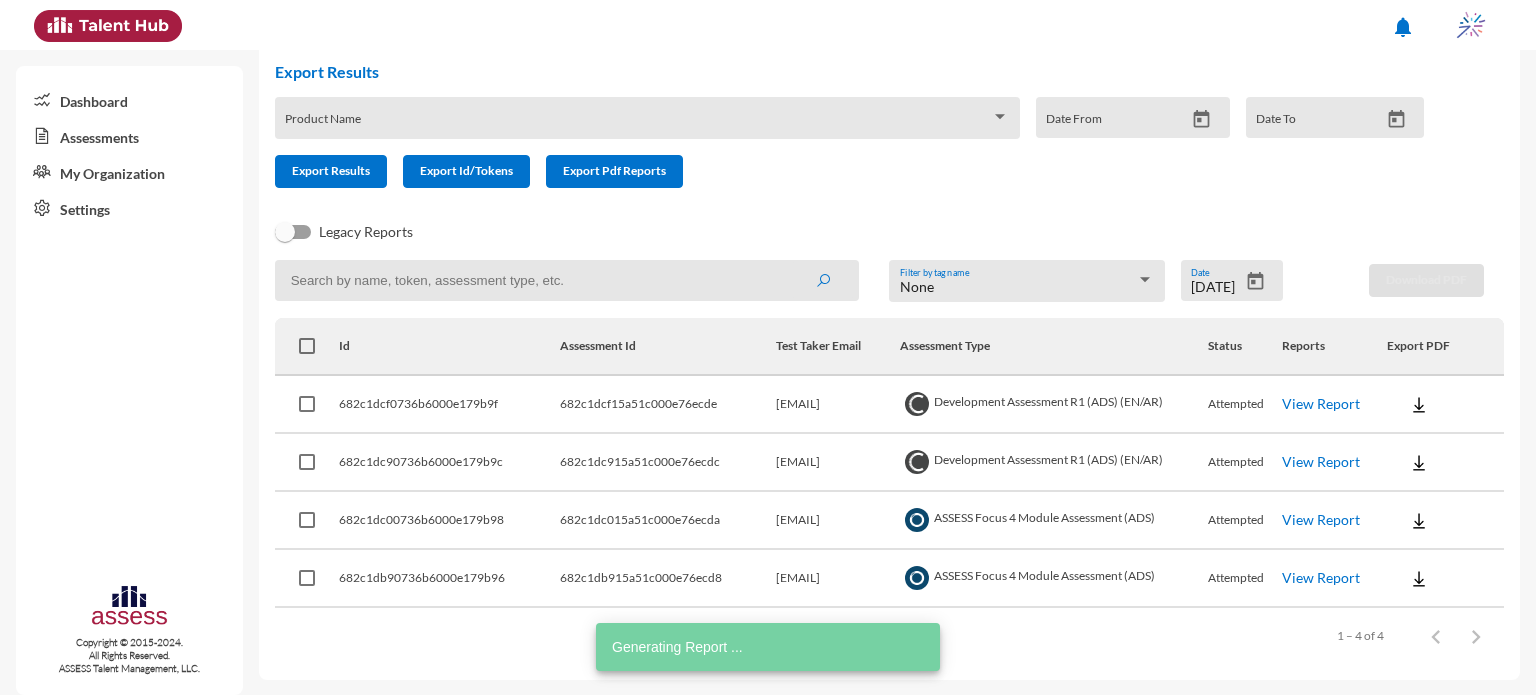 click on "View Report" 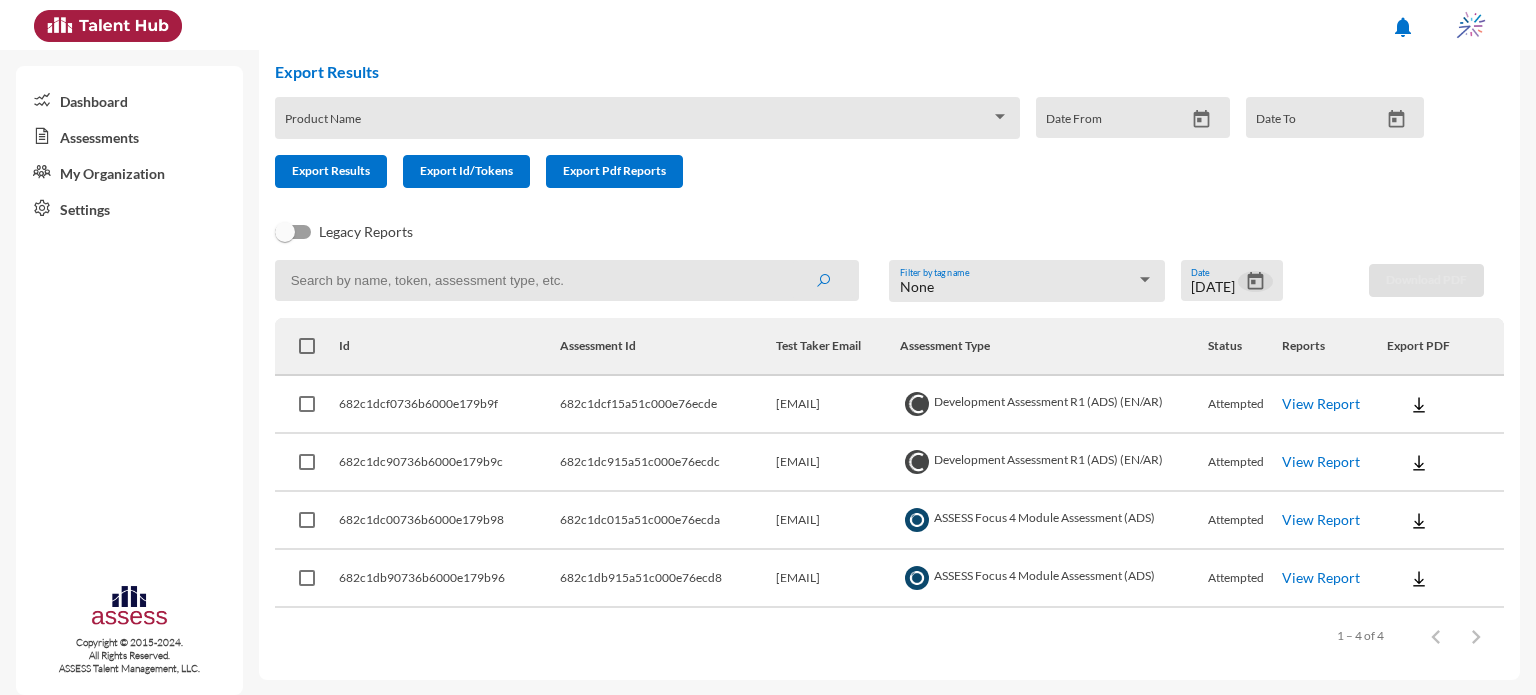 click 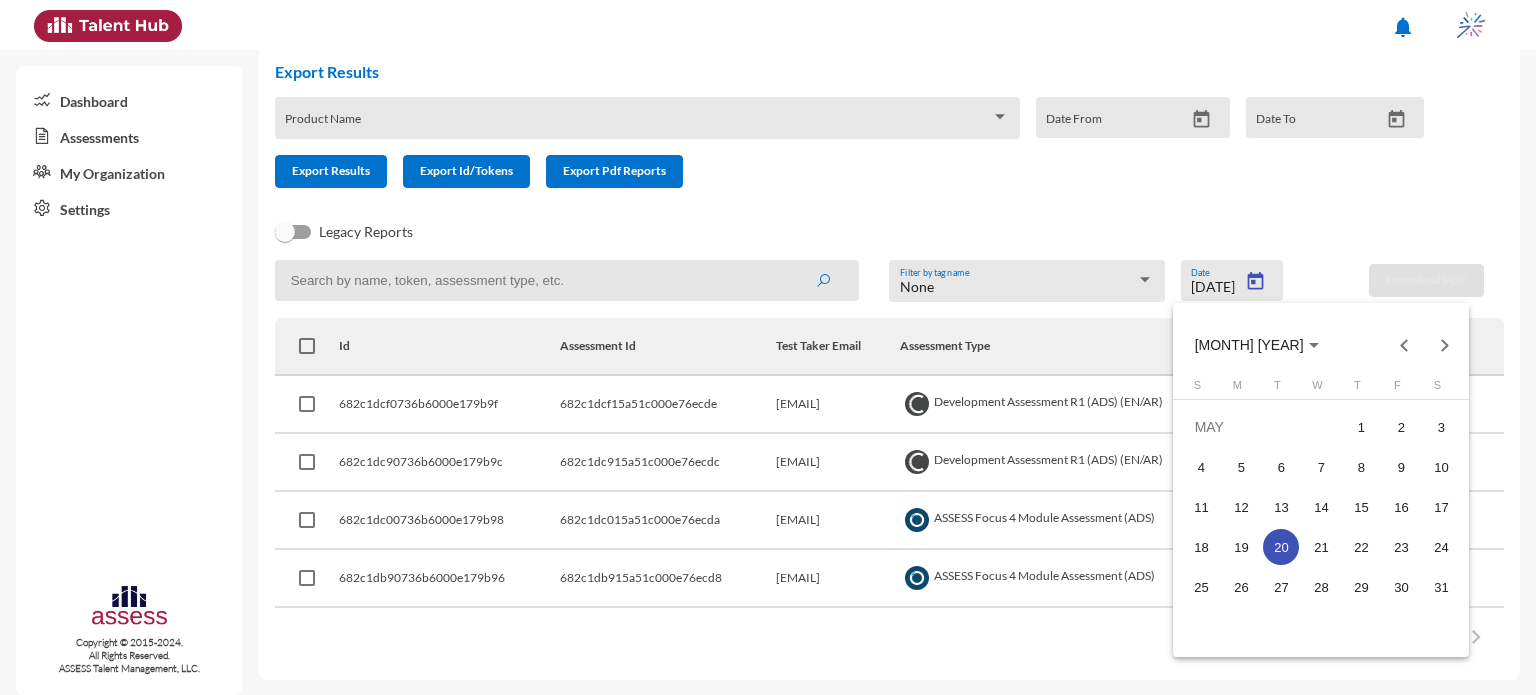 click on "[MONTH] [YEAR]" at bounding box center [1257, 344] 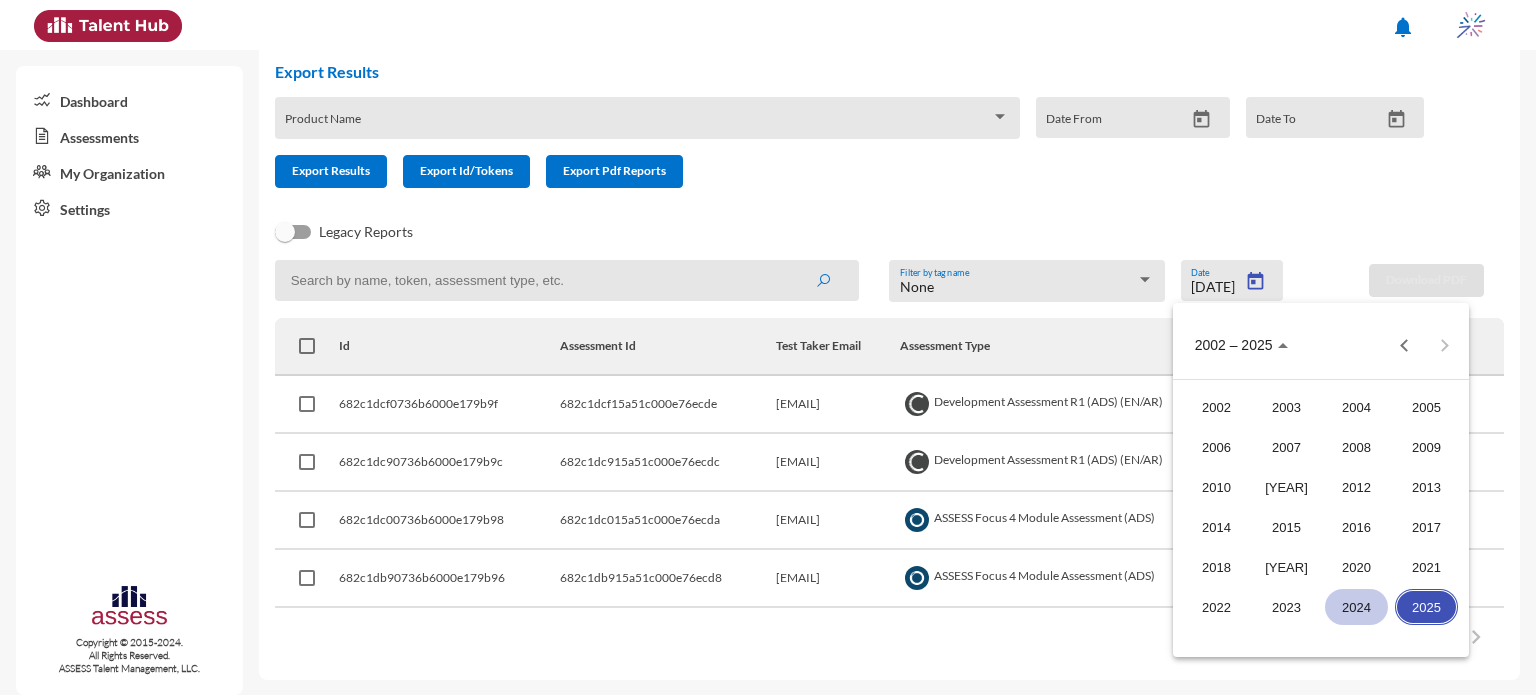 click on "2024" at bounding box center [1356, 607] 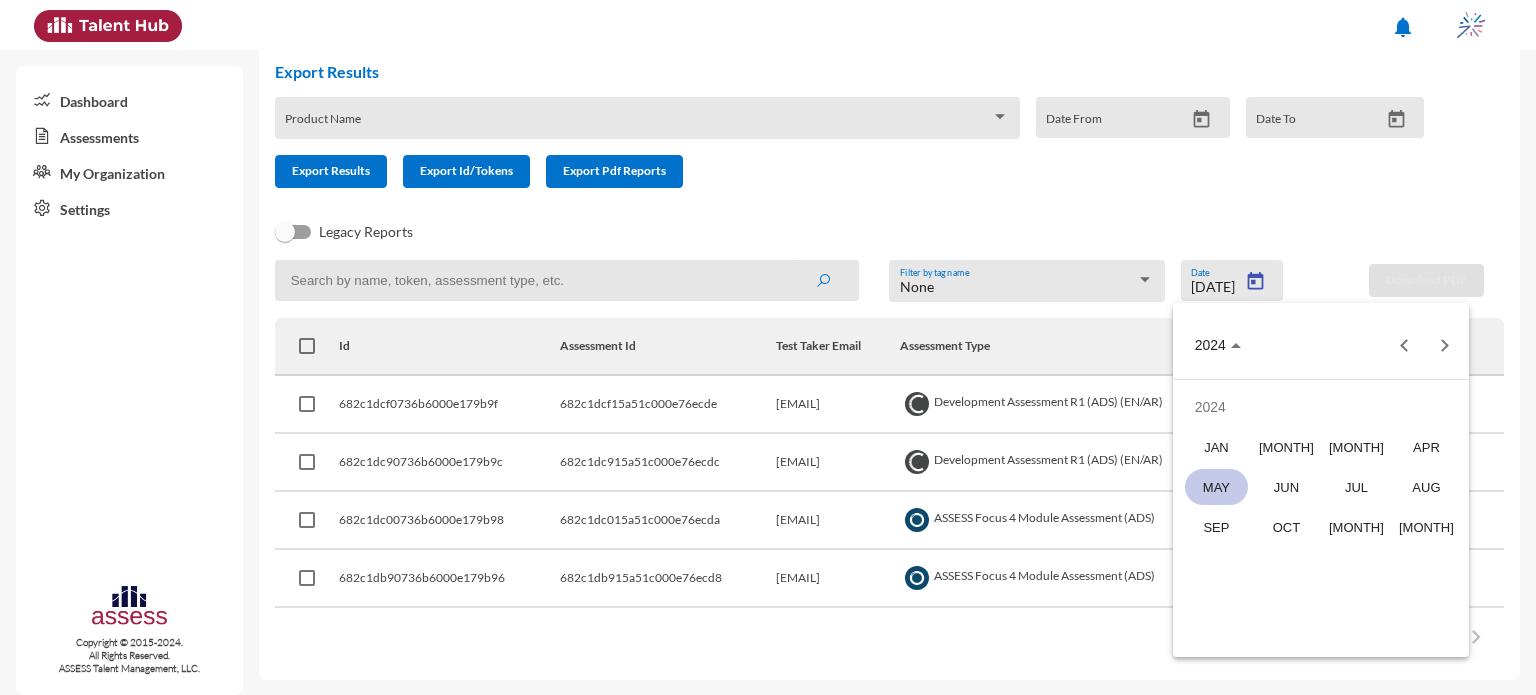 click on "MAY" at bounding box center (1216, 487) 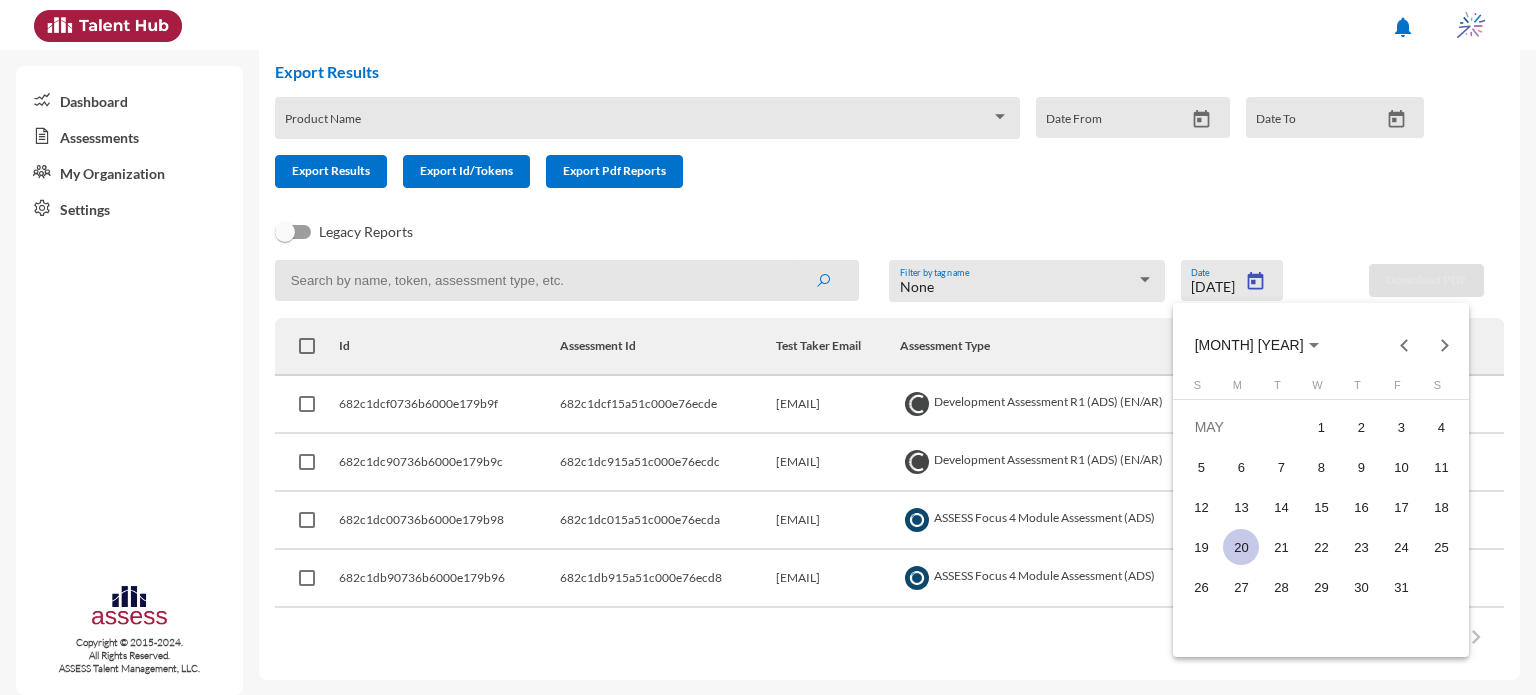 click on "20" at bounding box center (1241, 547) 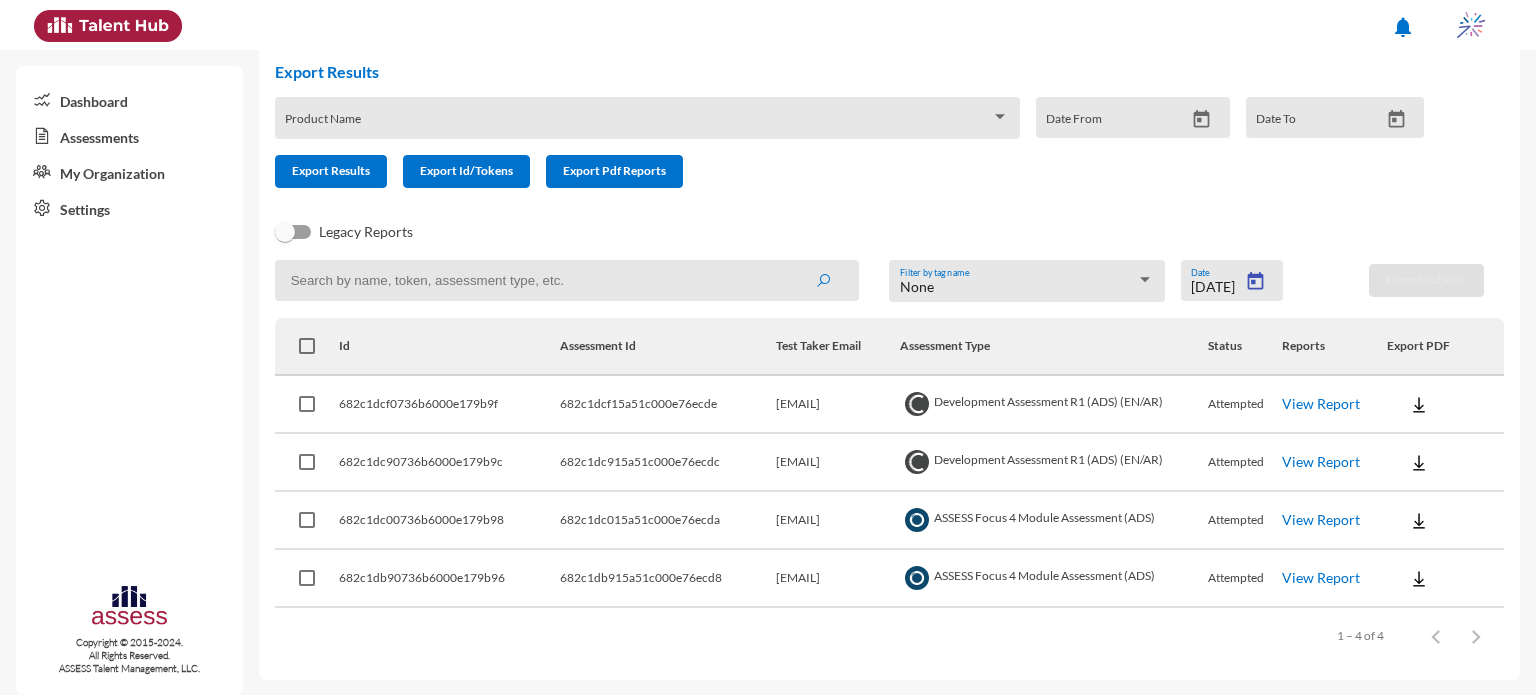 type on "[DATE]" 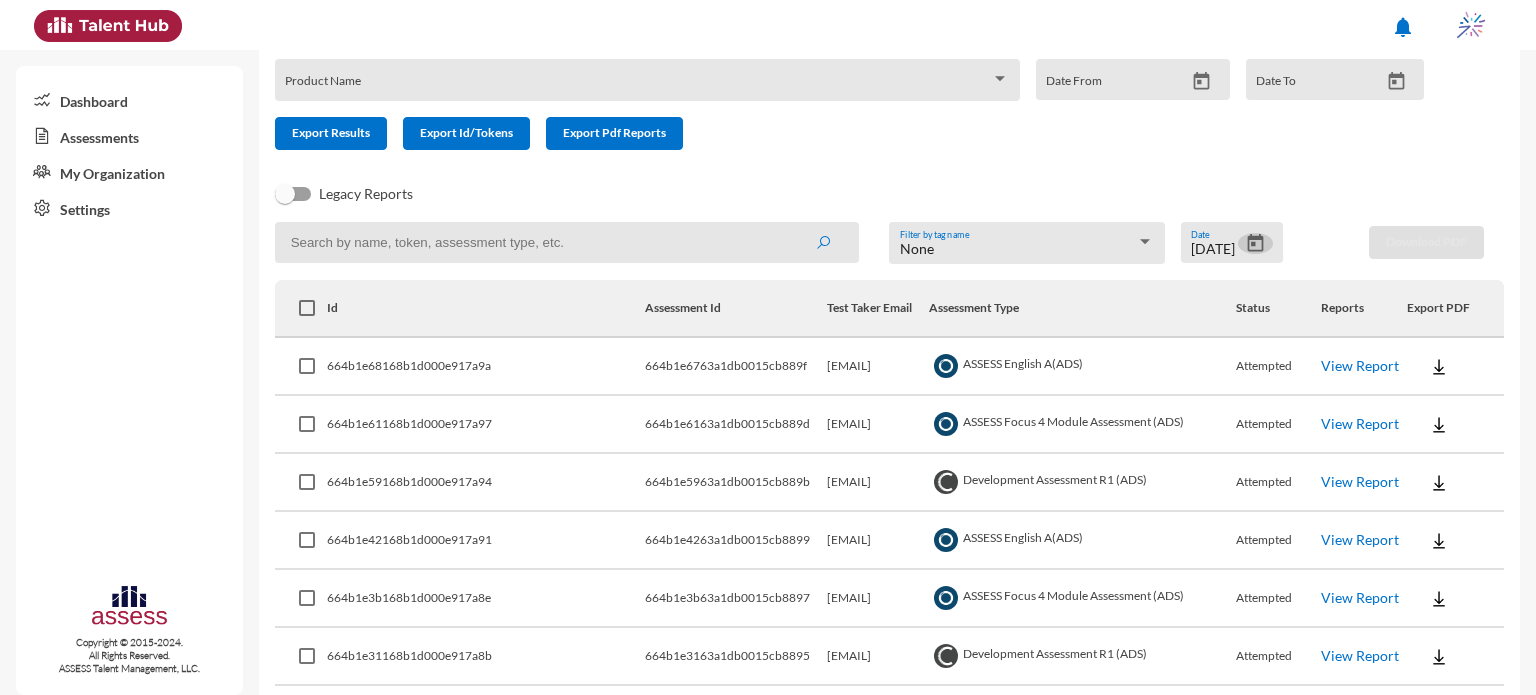 scroll, scrollTop: 114, scrollLeft: 0, axis: vertical 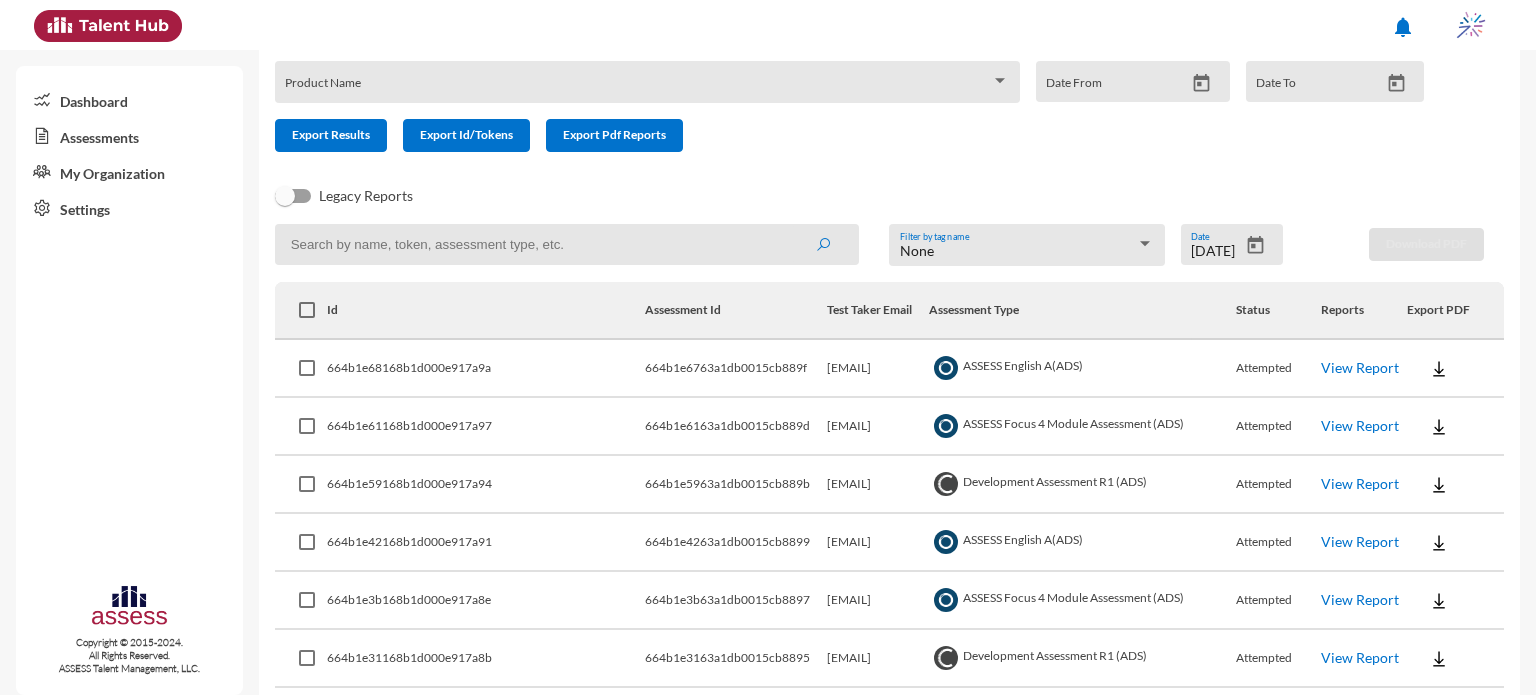 click on "View Report" 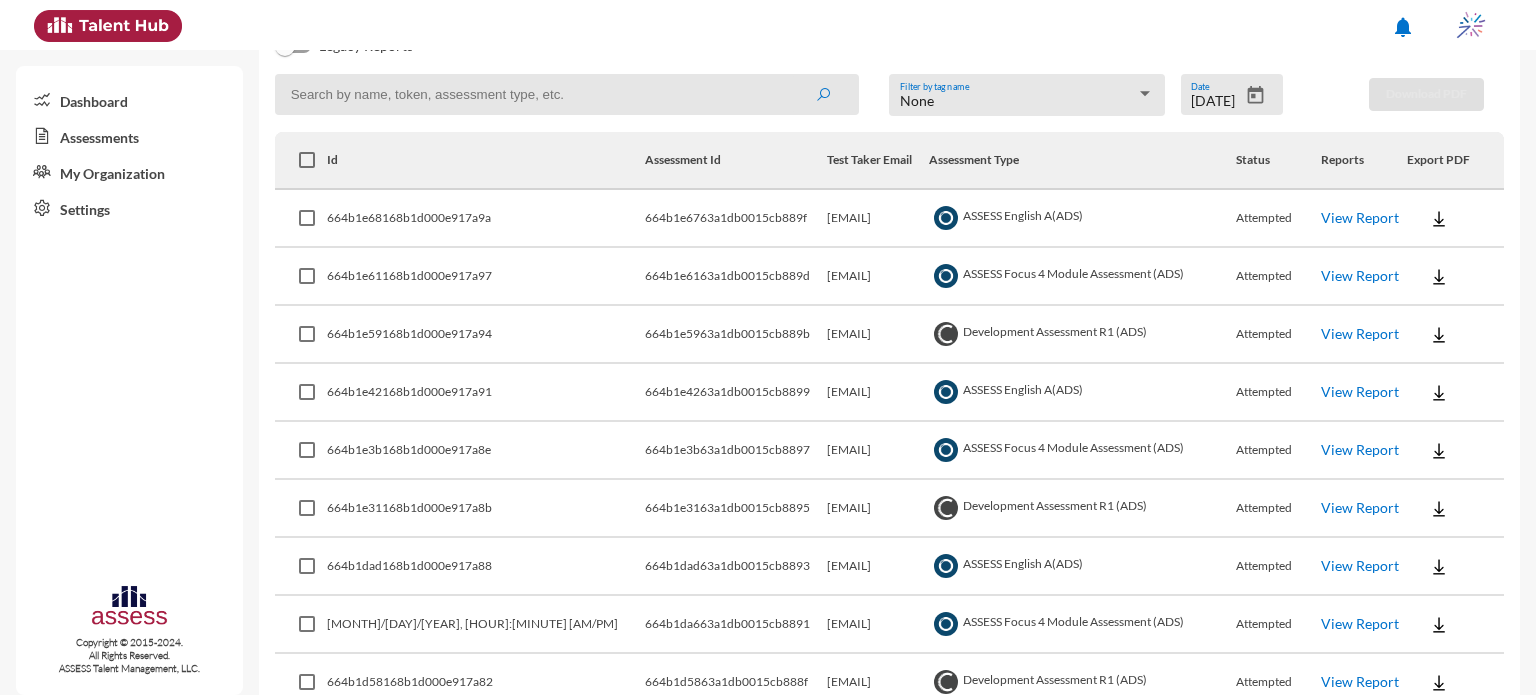 scroll, scrollTop: 256, scrollLeft: 0, axis: vertical 